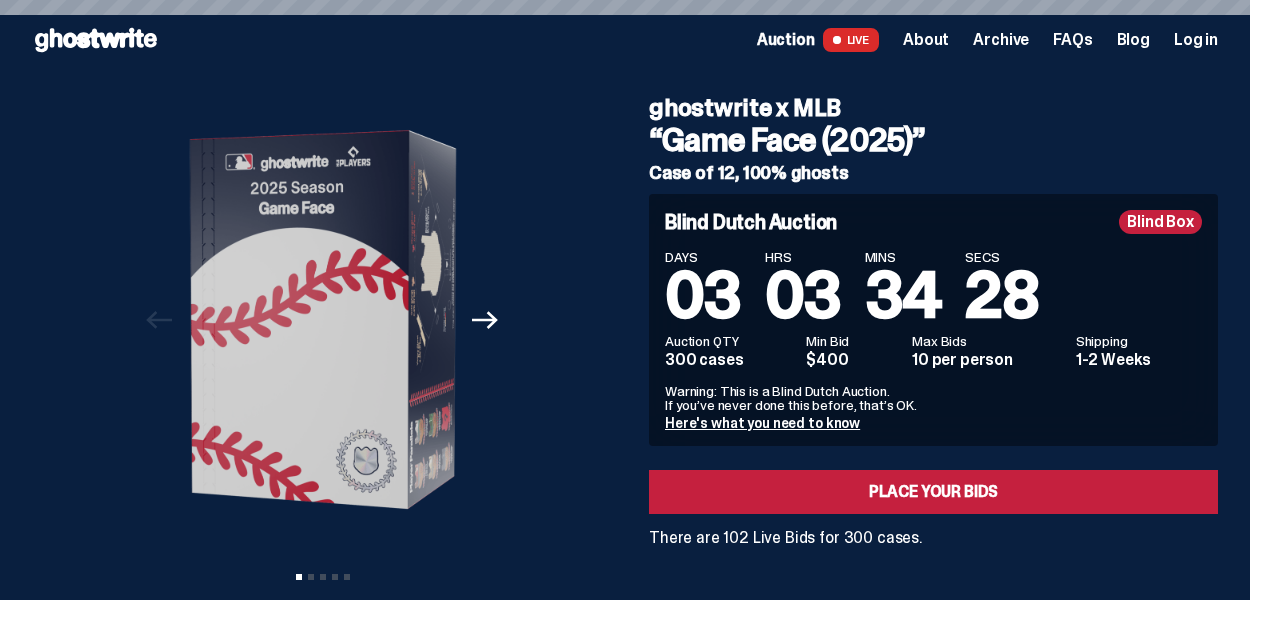 scroll, scrollTop: 0, scrollLeft: 0, axis: both 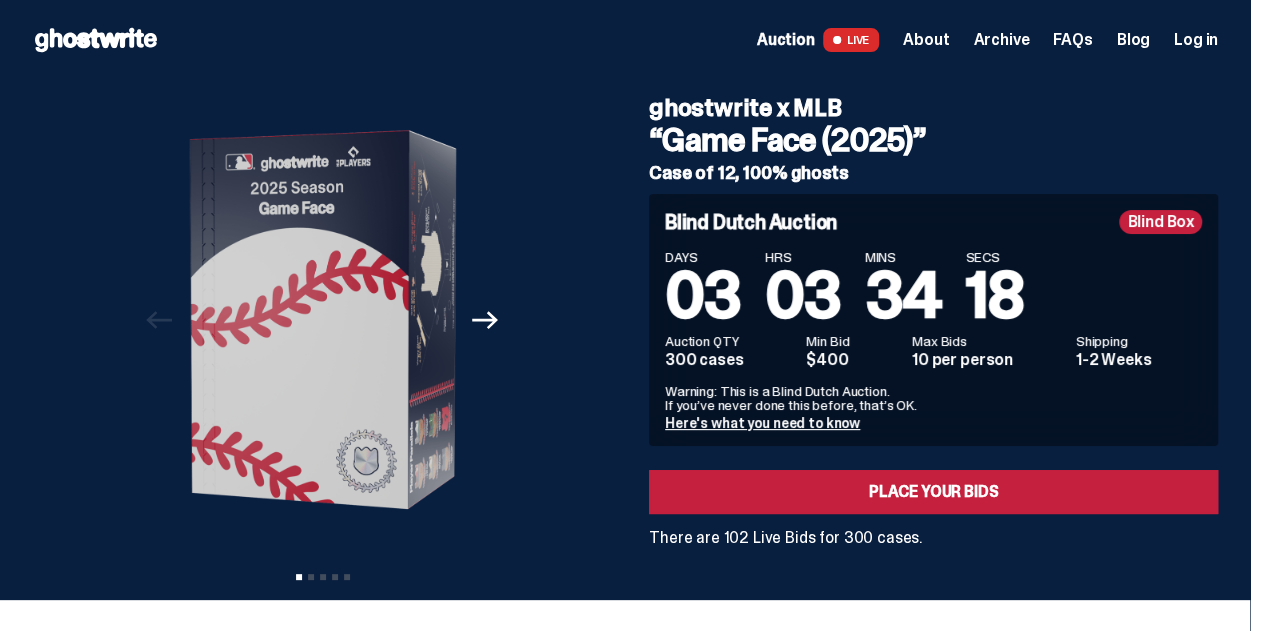 click on "Here's what you need to know" at bounding box center [762, 423] 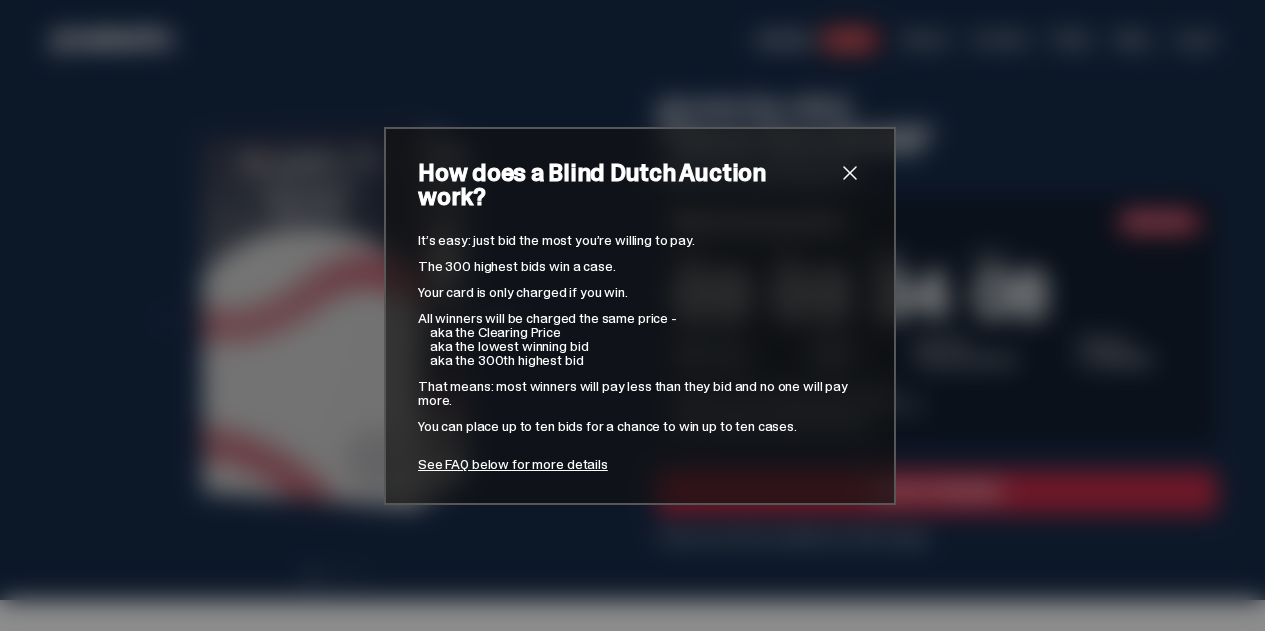 click on "How does a Blind Dutch Auction work?
It’s easy: just bid the most you’re willing to pay.
The 300 highest bids win a case.
Your card is only charged if you win.
All winners will be charged the same price -
aka the Clearing Price
aka the lowest winning bid
aka the 300th highest bid
That means: most winners will pay less than they bid and no one will pay more.
You can place up to ten bids for a chance to win up to ten cases.
See FAQ below for more details" at bounding box center (640, 316) 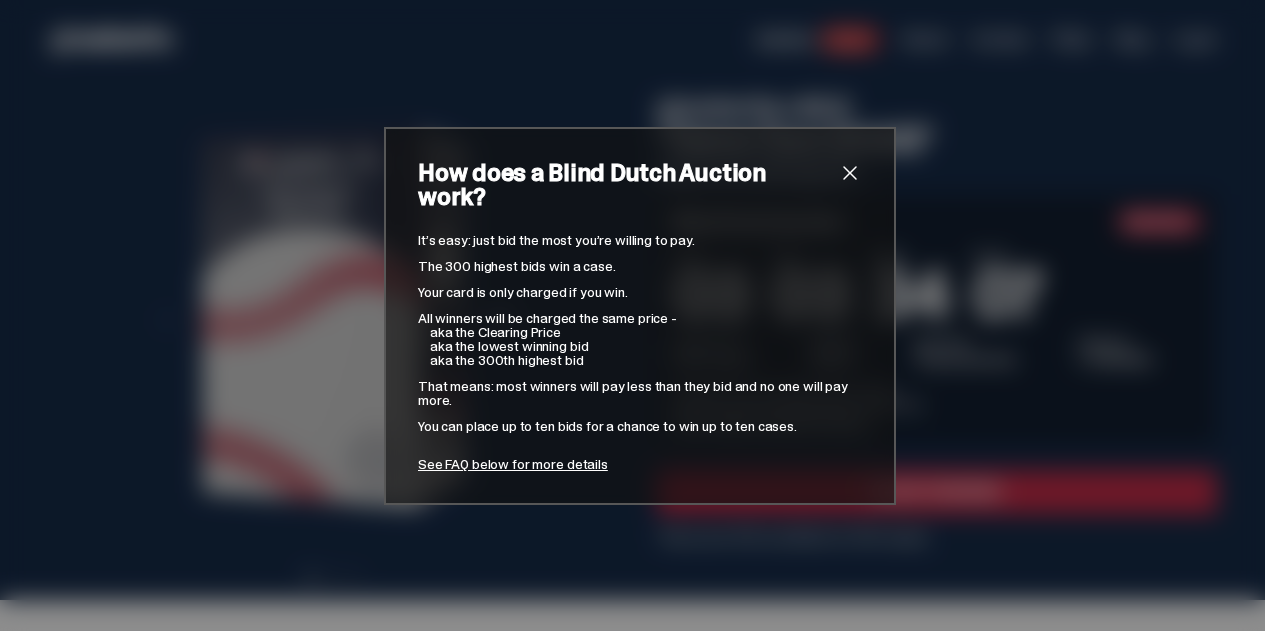click at bounding box center (850, 173) 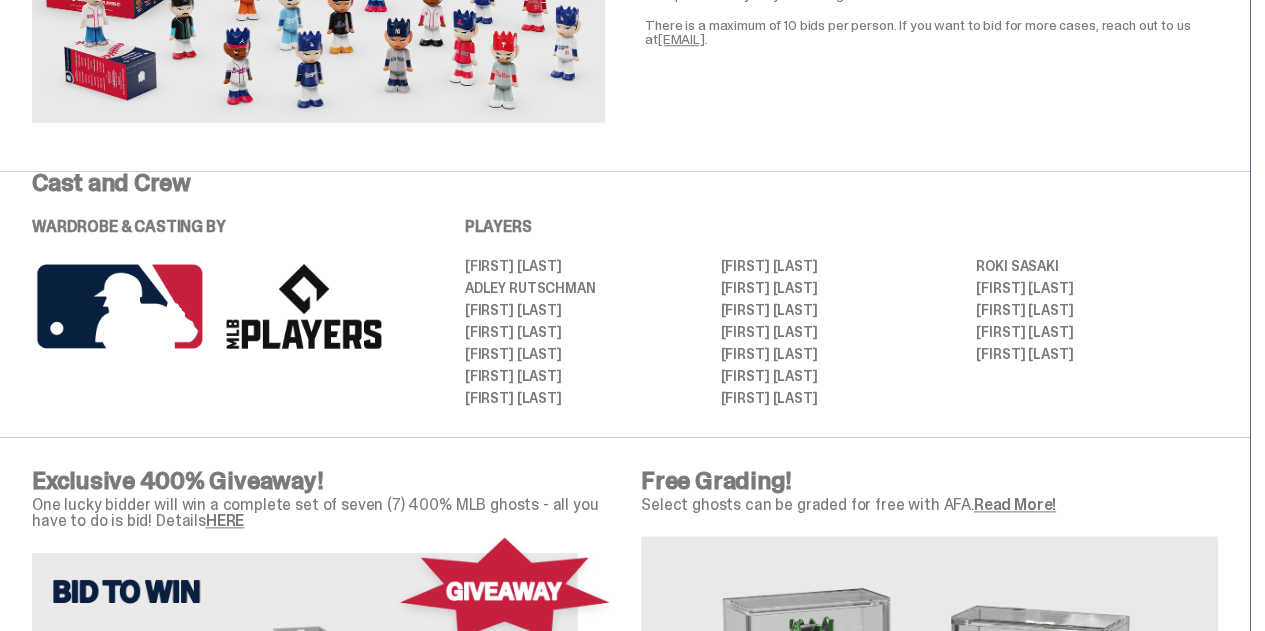 scroll, scrollTop: 0, scrollLeft: 0, axis: both 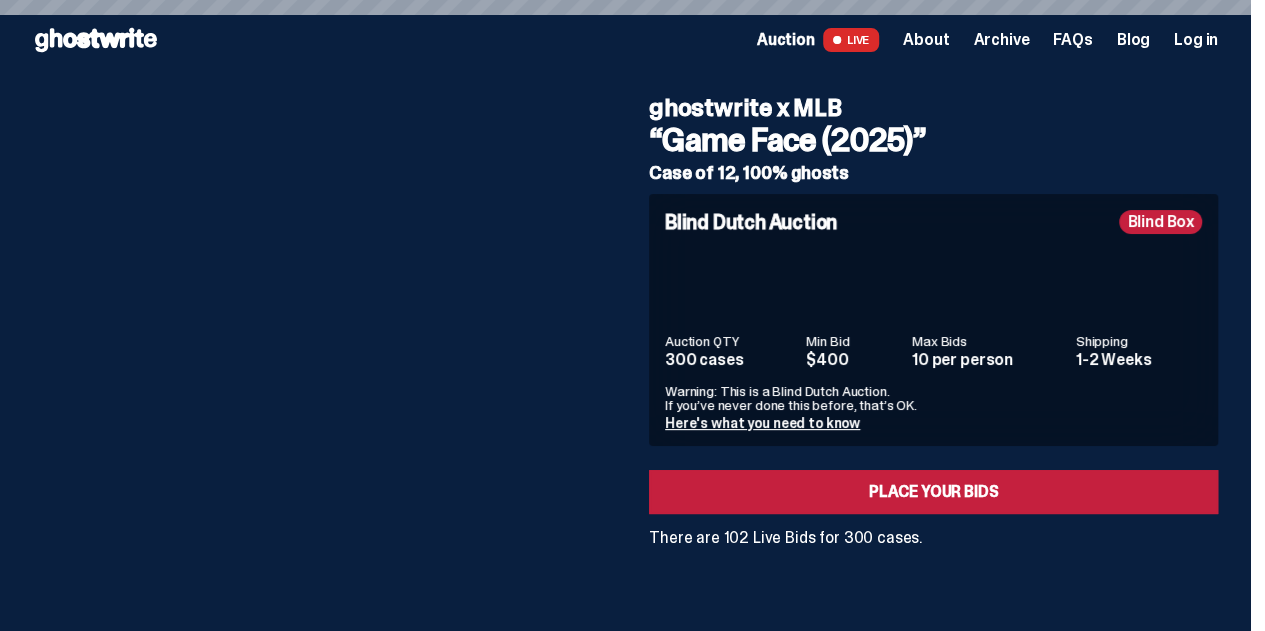 click 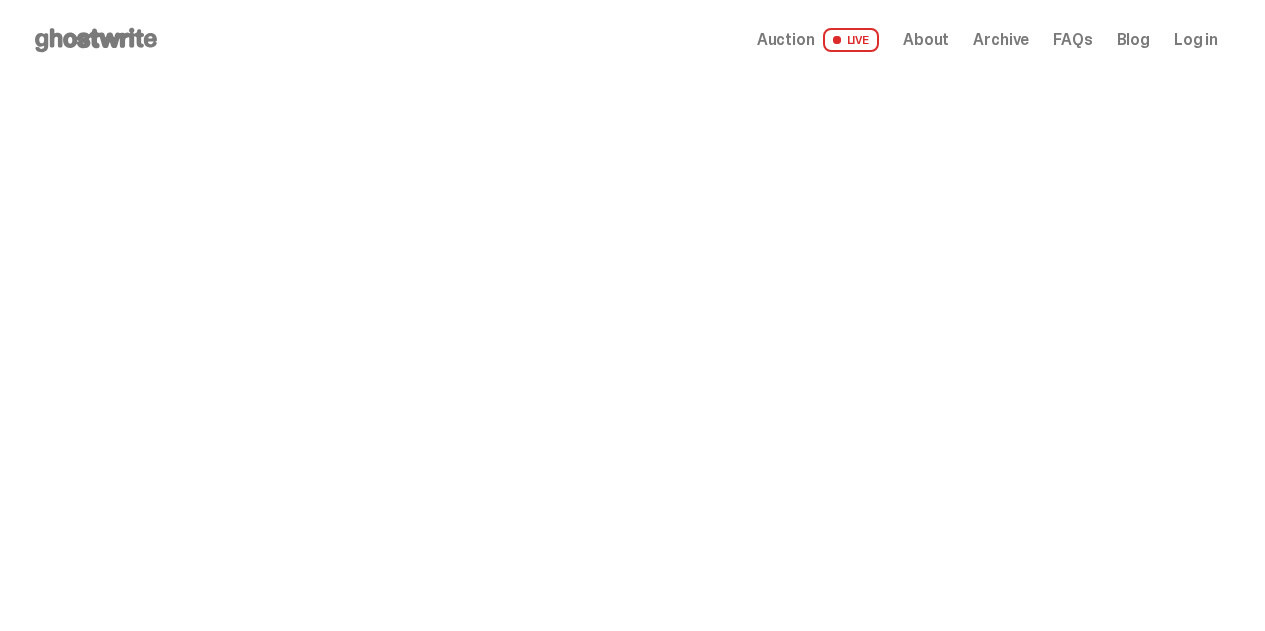 scroll, scrollTop: 0, scrollLeft: 0, axis: both 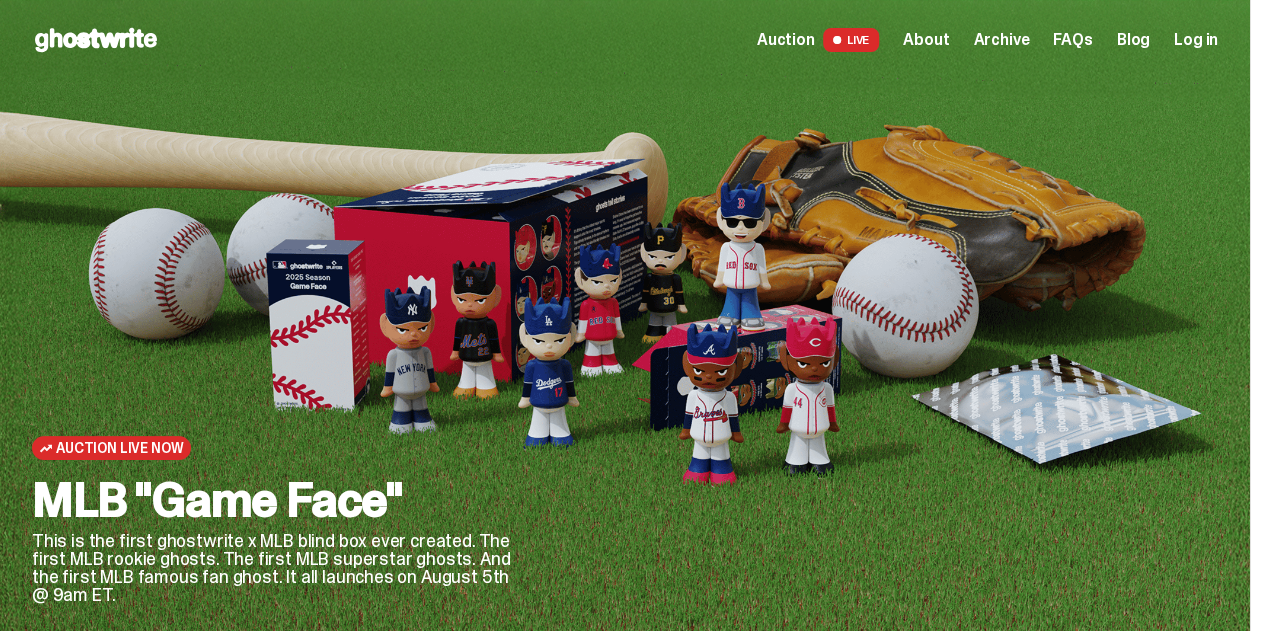 click on "LIVE" at bounding box center [851, 40] 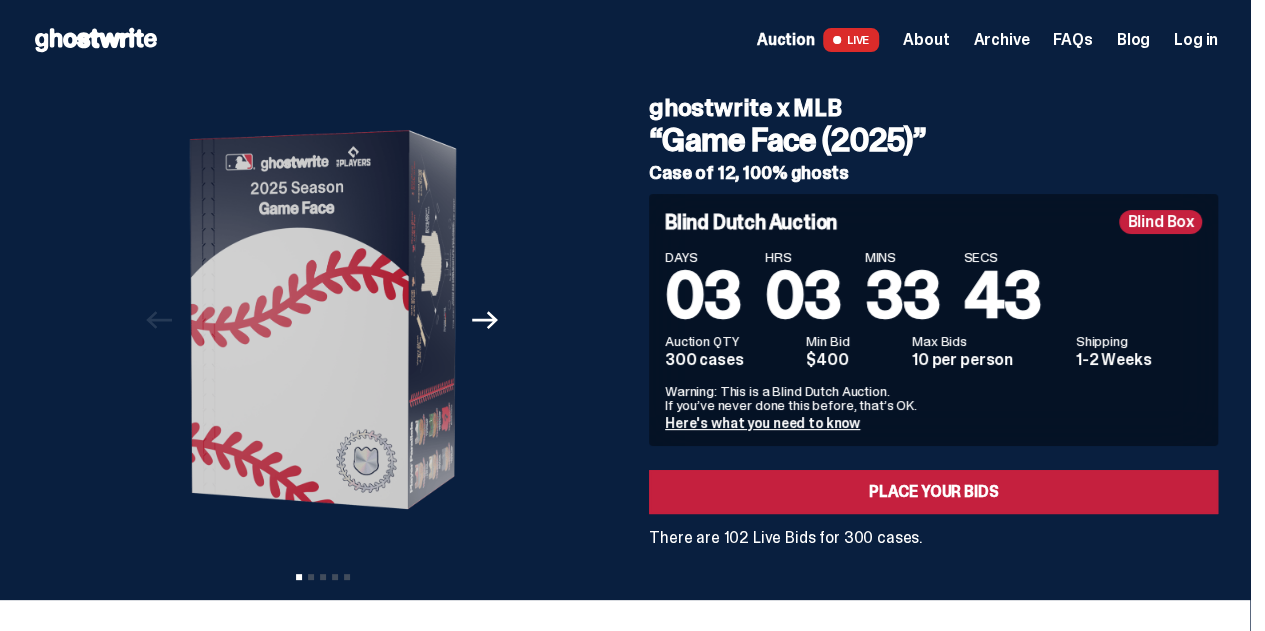 click on "Auction" at bounding box center (786, 40) 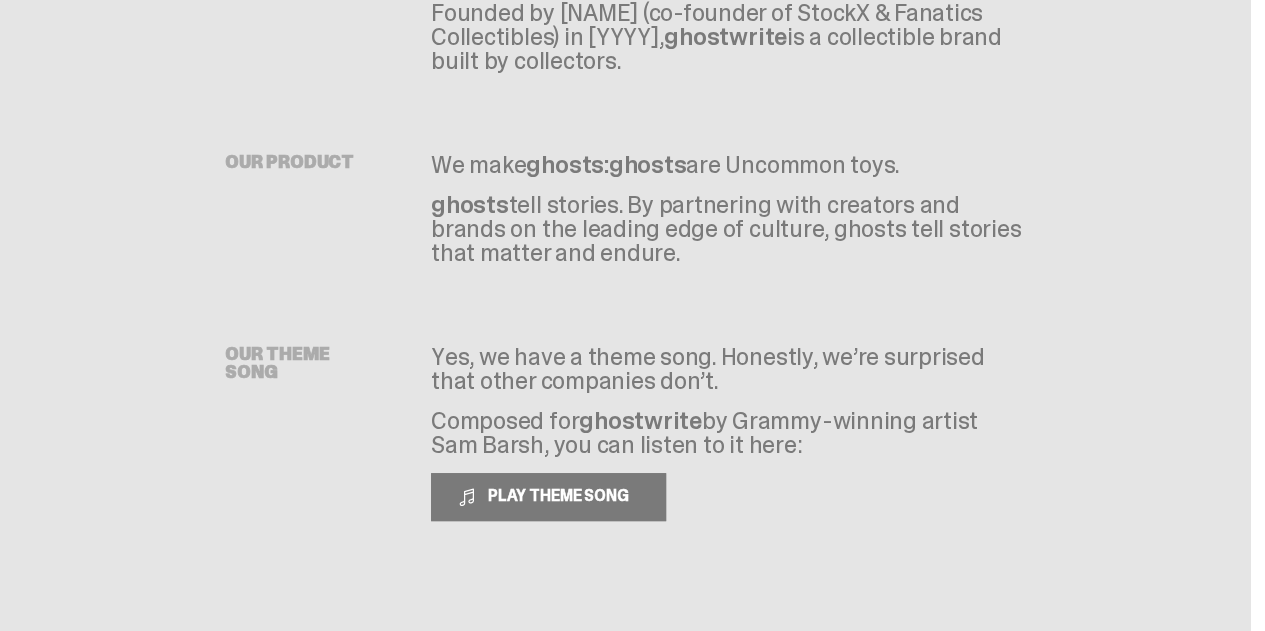 scroll, scrollTop: 198, scrollLeft: 0, axis: vertical 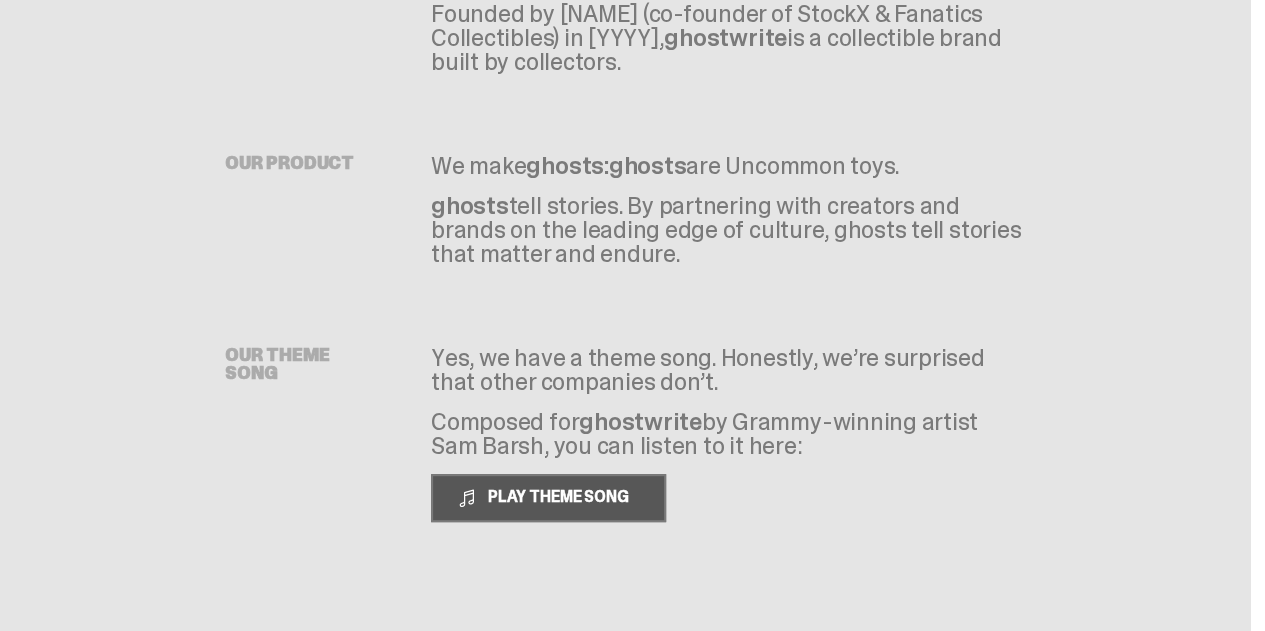 click on "PLAY THEME SONG" at bounding box center (560, 496) 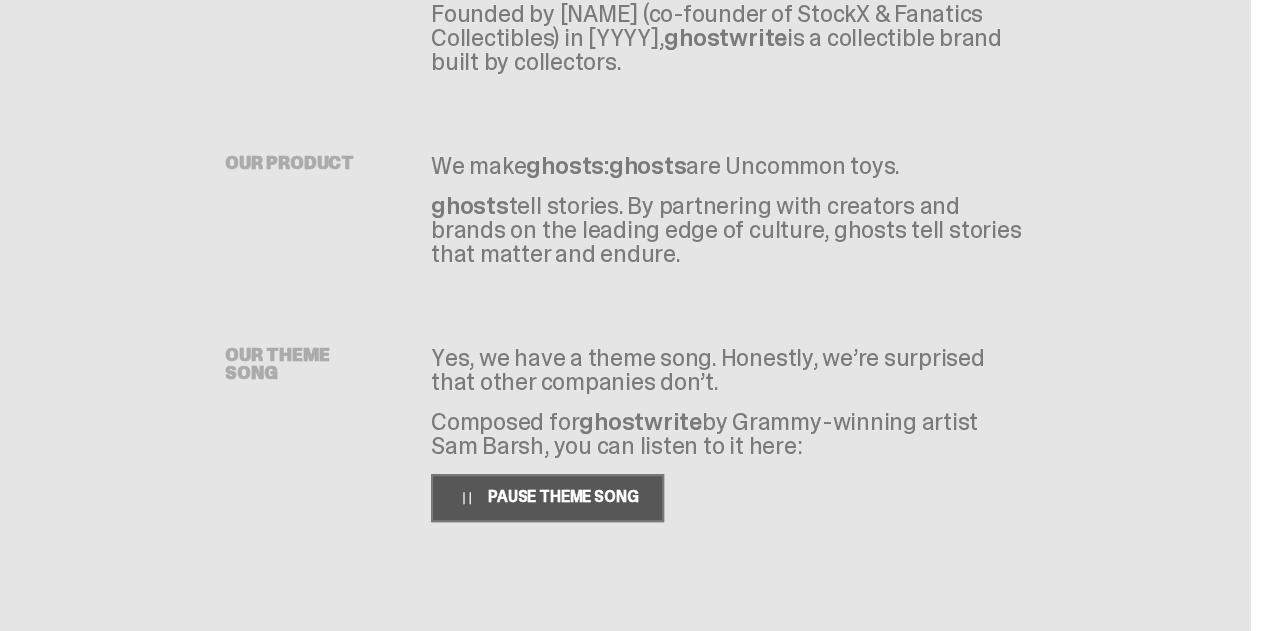 click on "PAUSE THEME SONG" at bounding box center (559, 496) 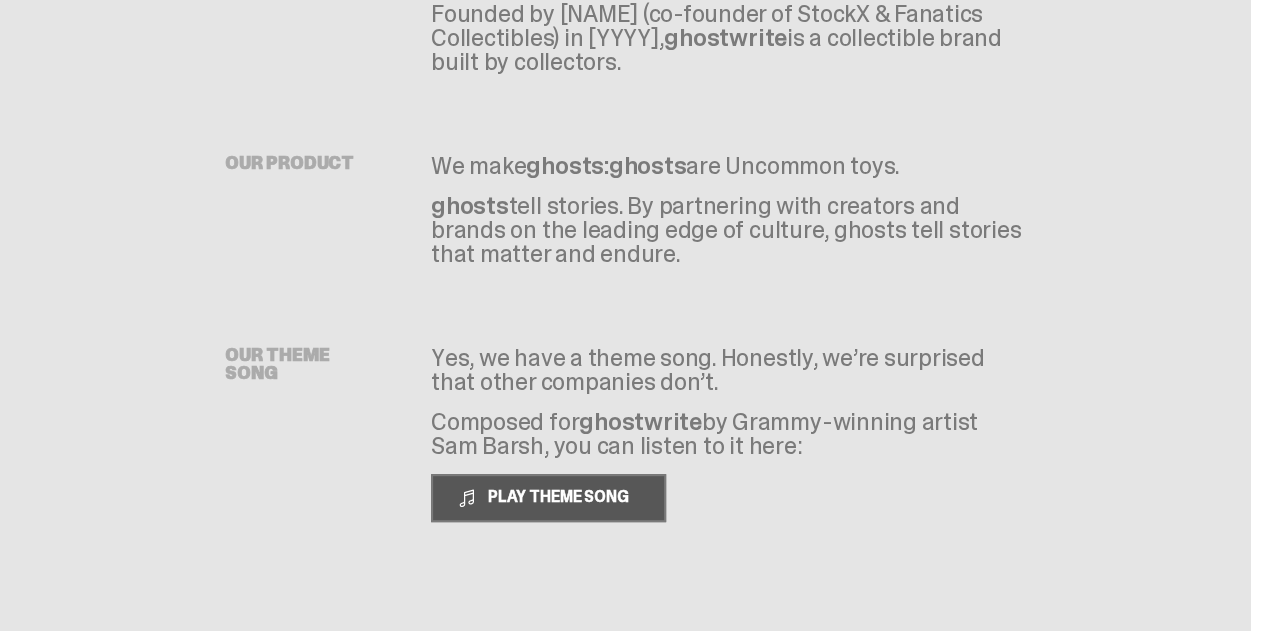 click on "PLAY THEME SONG" at bounding box center [560, 496] 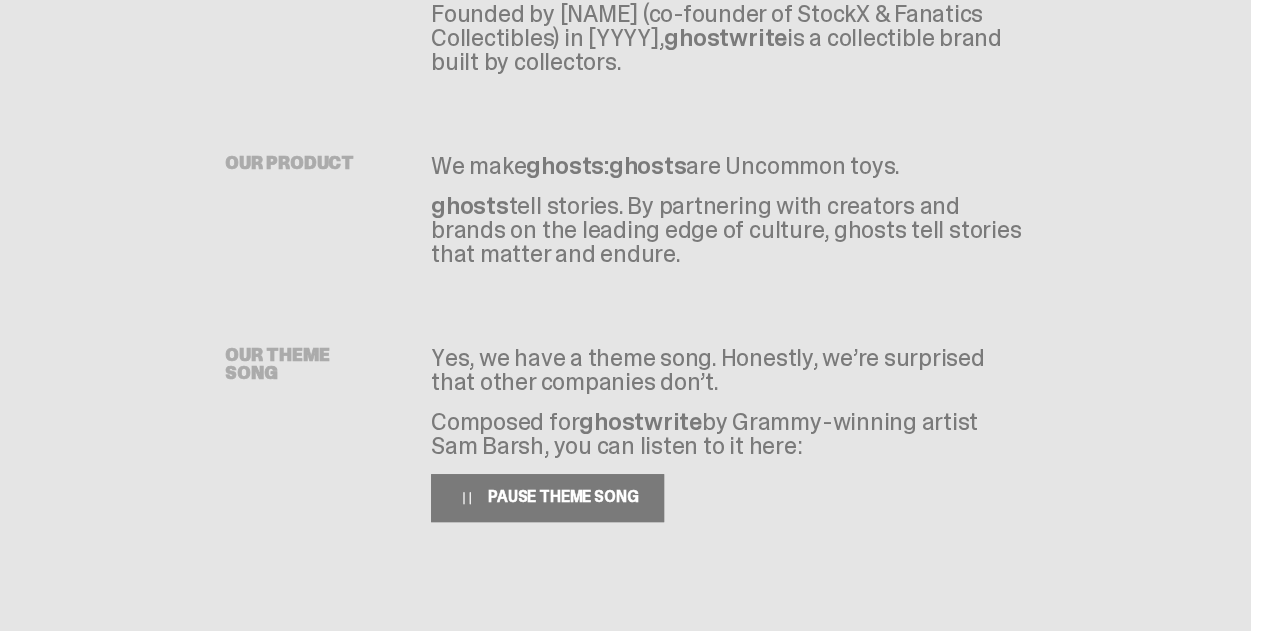 scroll, scrollTop: 0, scrollLeft: 0, axis: both 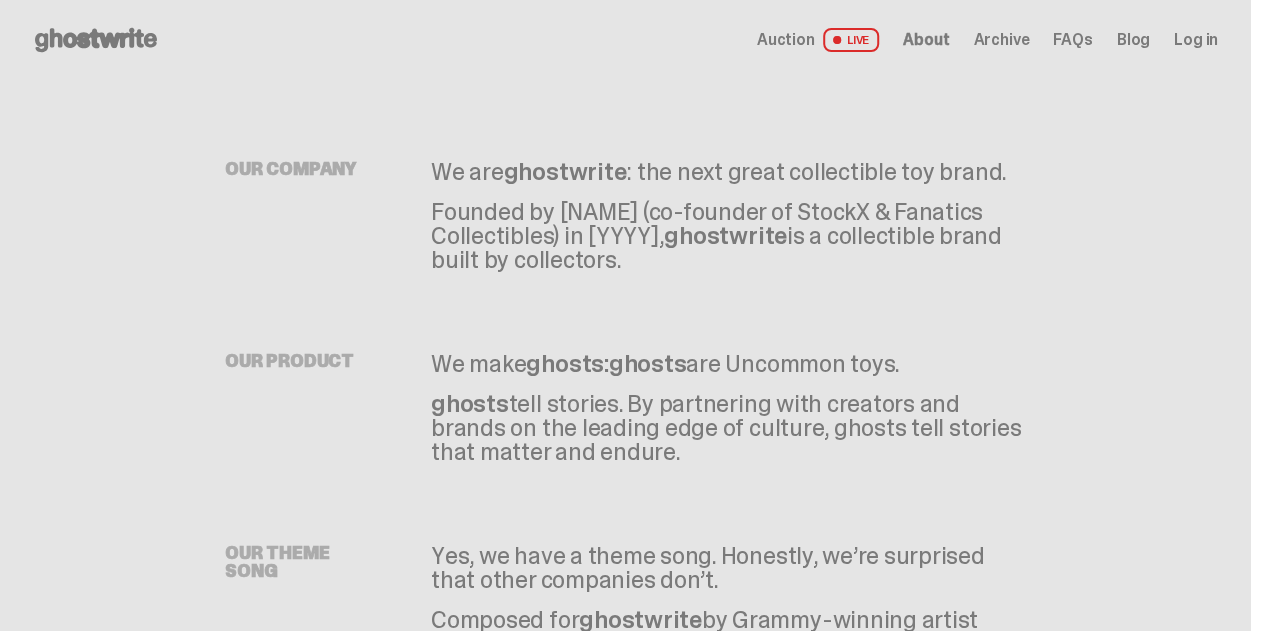 click on "Archive" at bounding box center [1001, 40] 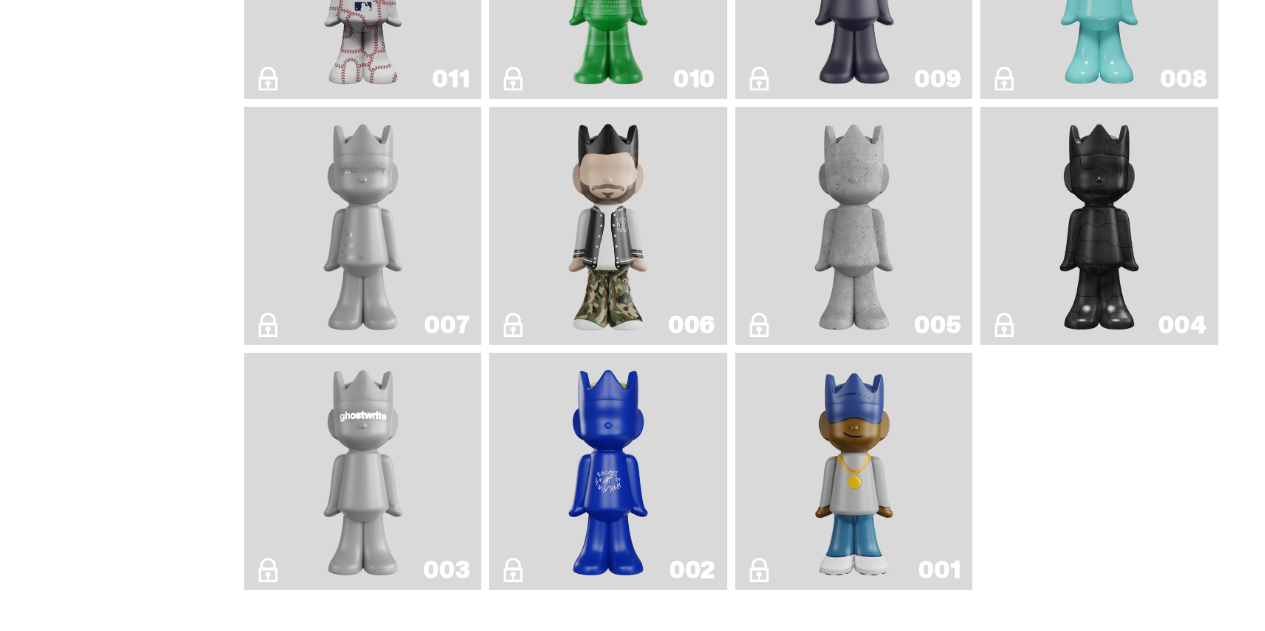 scroll, scrollTop: 3052, scrollLeft: 0, axis: vertical 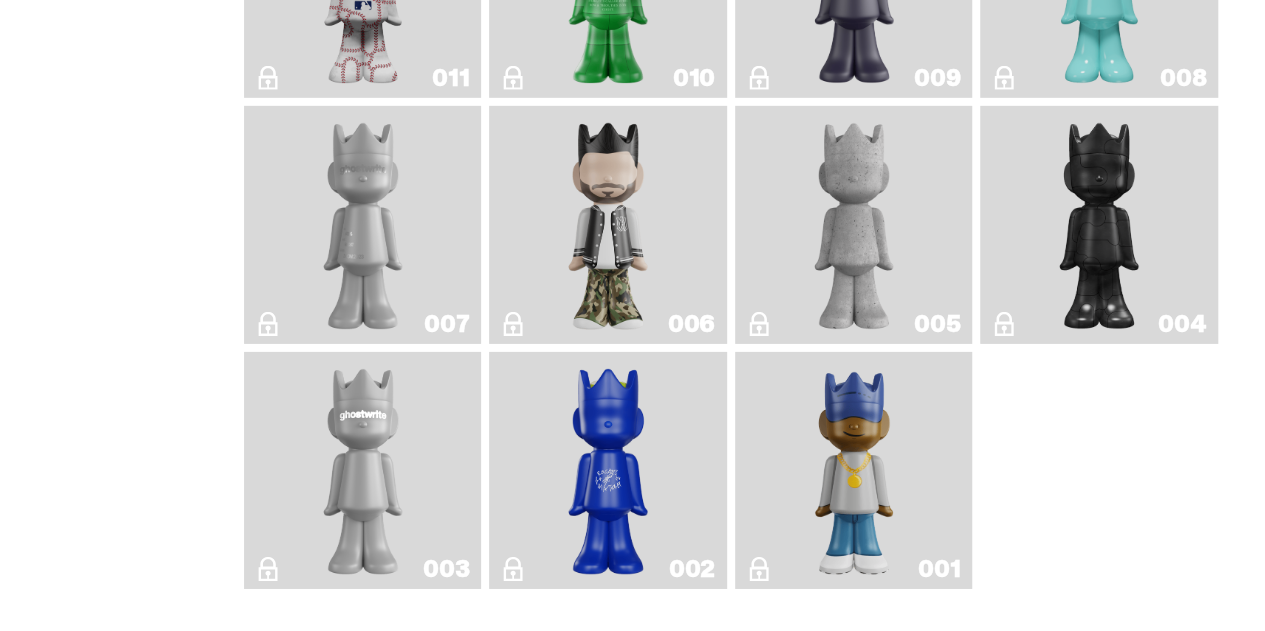 click at bounding box center (854, 471) 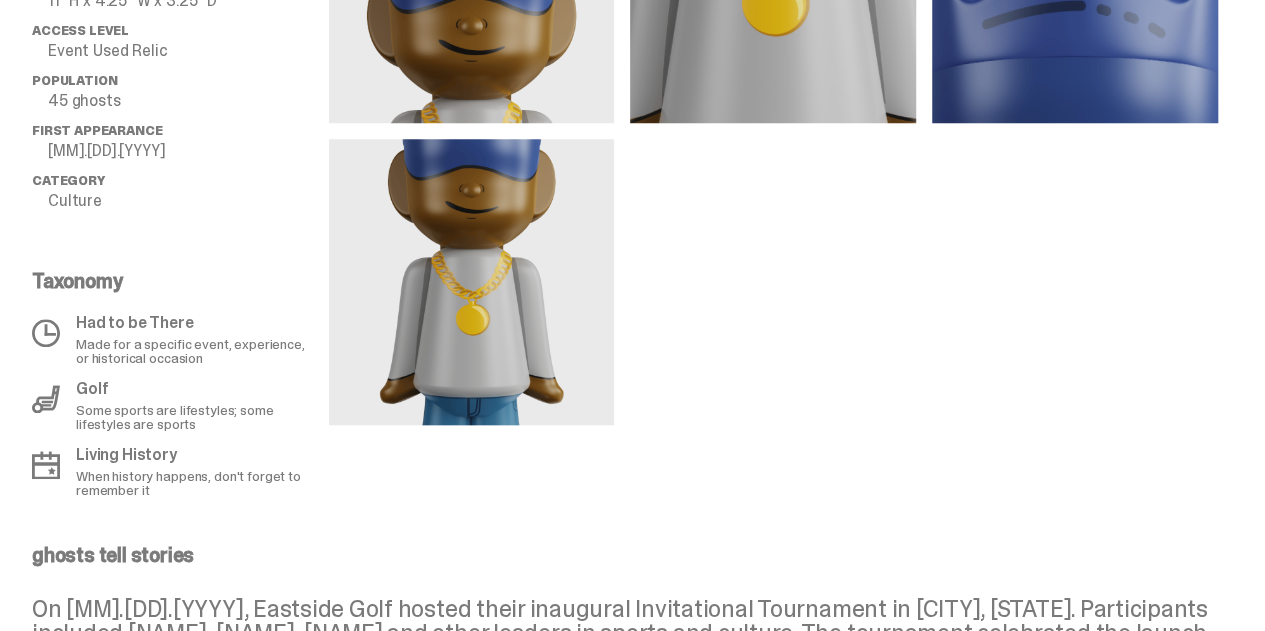 scroll, scrollTop: 864, scrollLeft: 0, axis: vertical 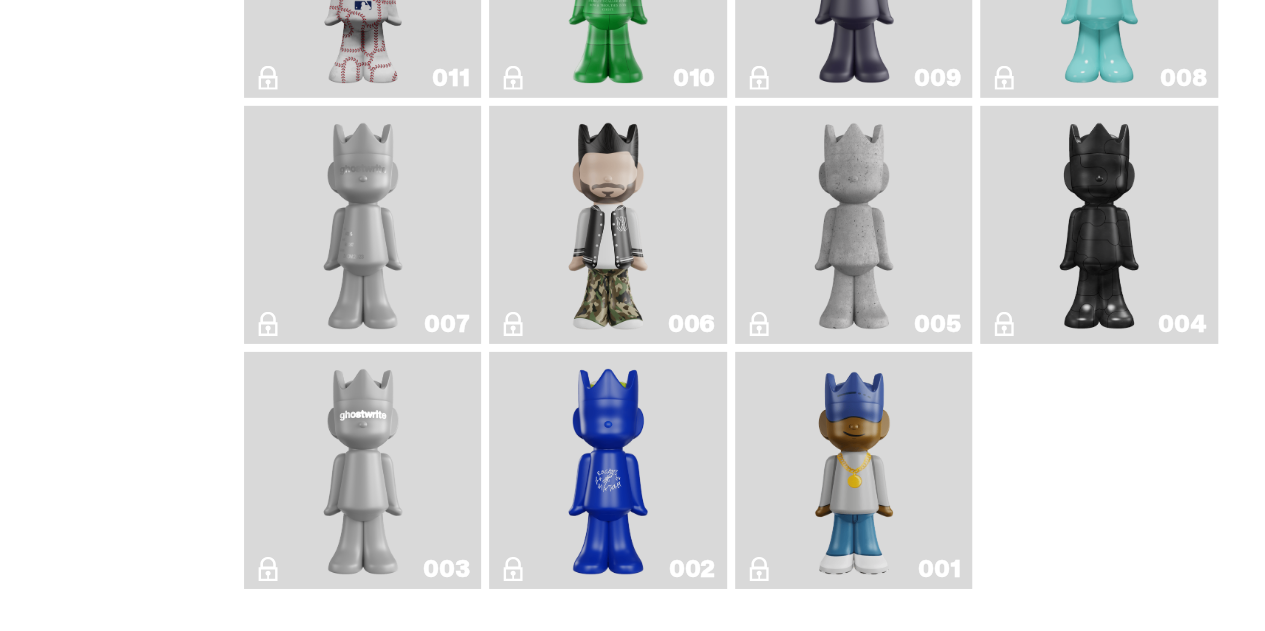 click on "002" at bounding box center [608, 471] 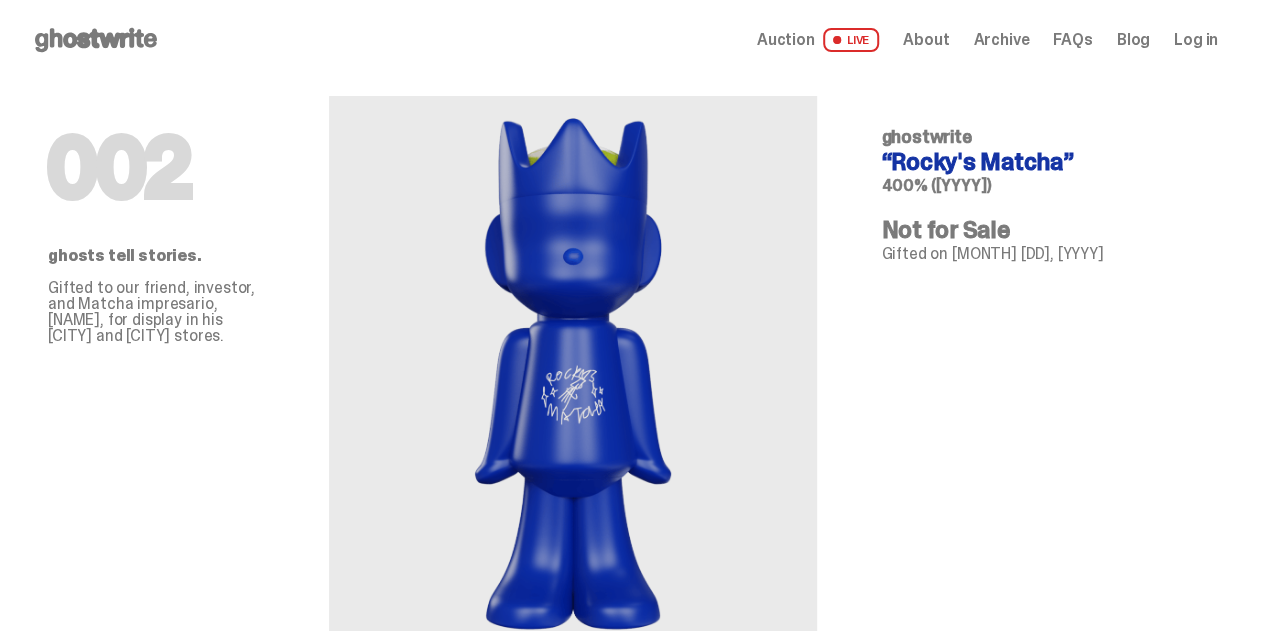 scroll, scrollTop: 3052, scrollLeft: 0, axis: vertical 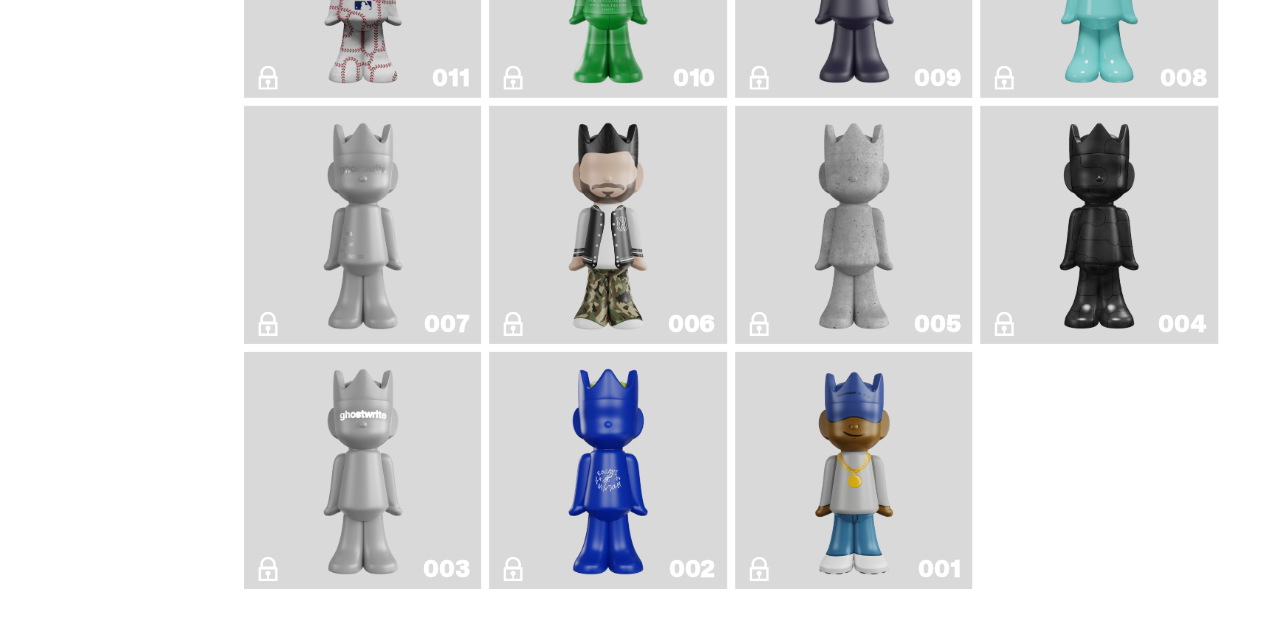 click at bounding box center [608, 225] 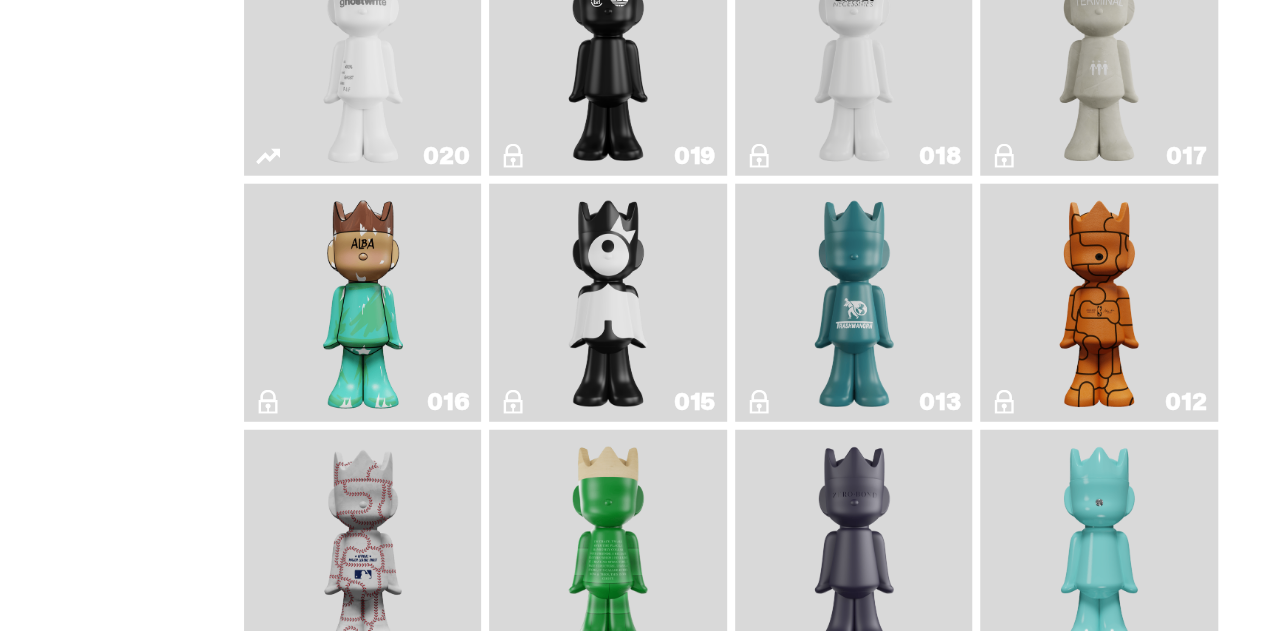 scroll, scrollTop: 2482, scrollLeft: 0, axis: vertical 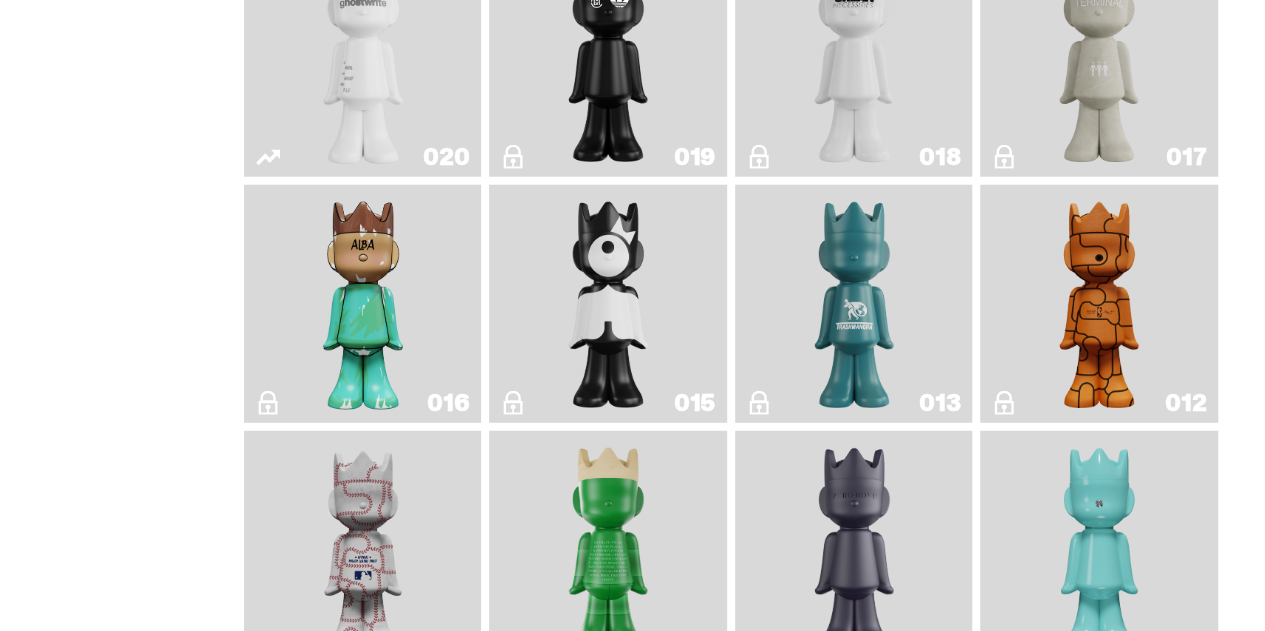 click on "011" at bounding box center [363, 550] 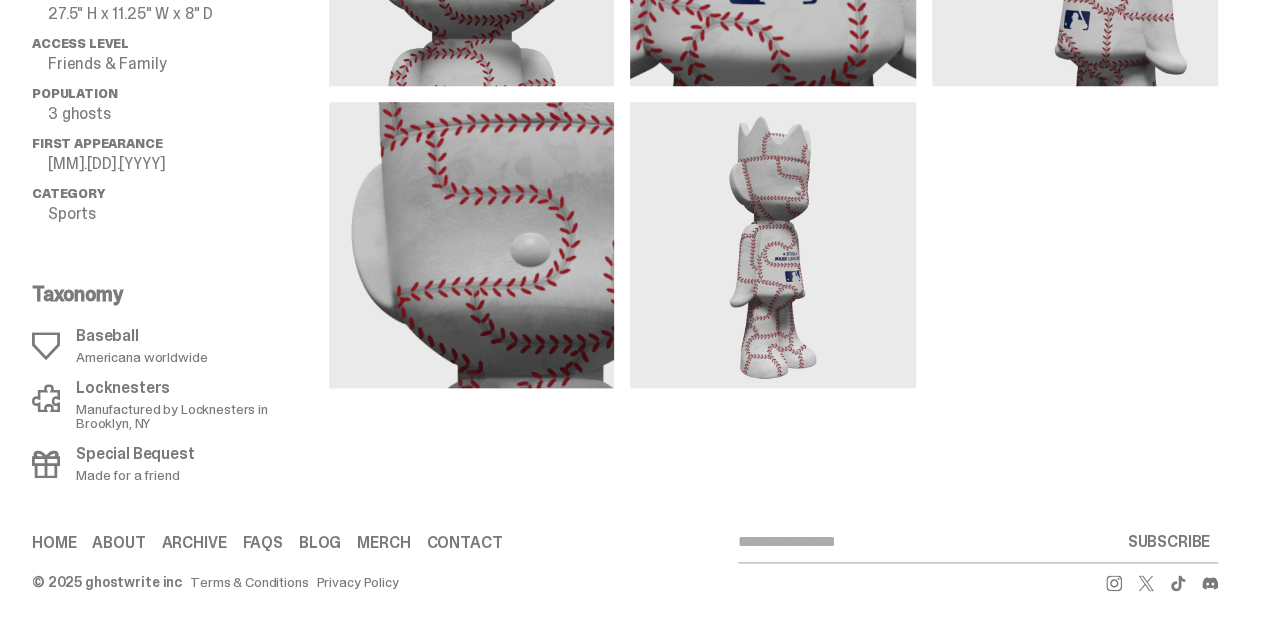 scroll, scrollTop: 0, scrollLeft: 0, axis: both 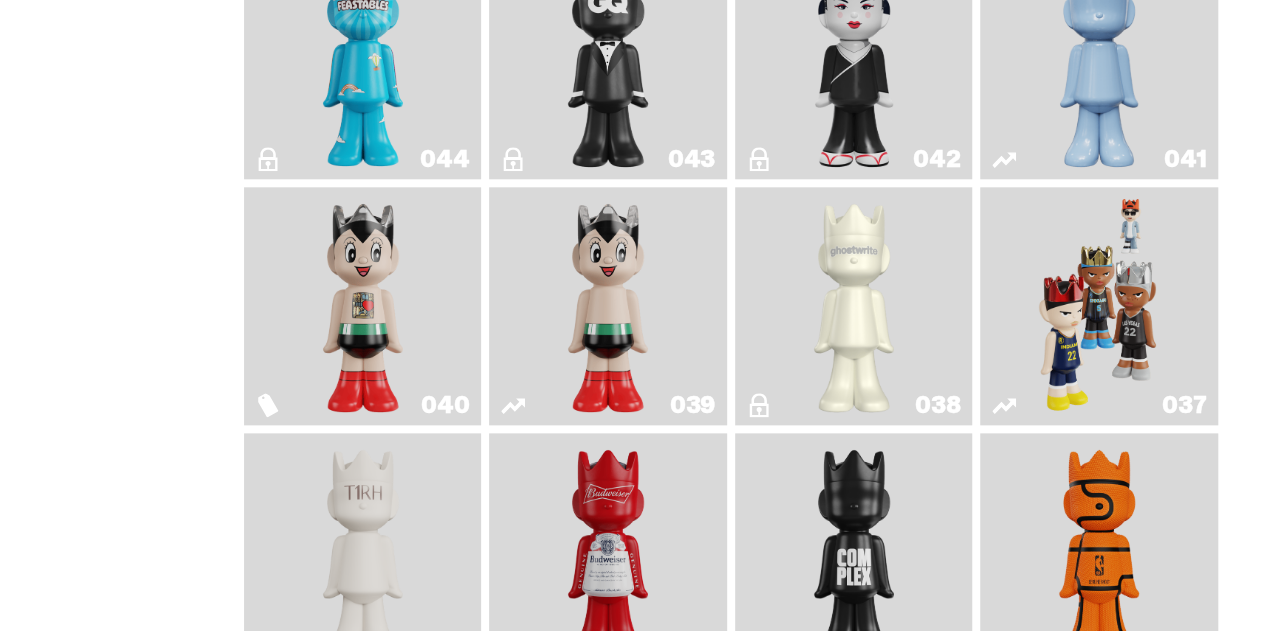 click at bounding box center [363, 61] 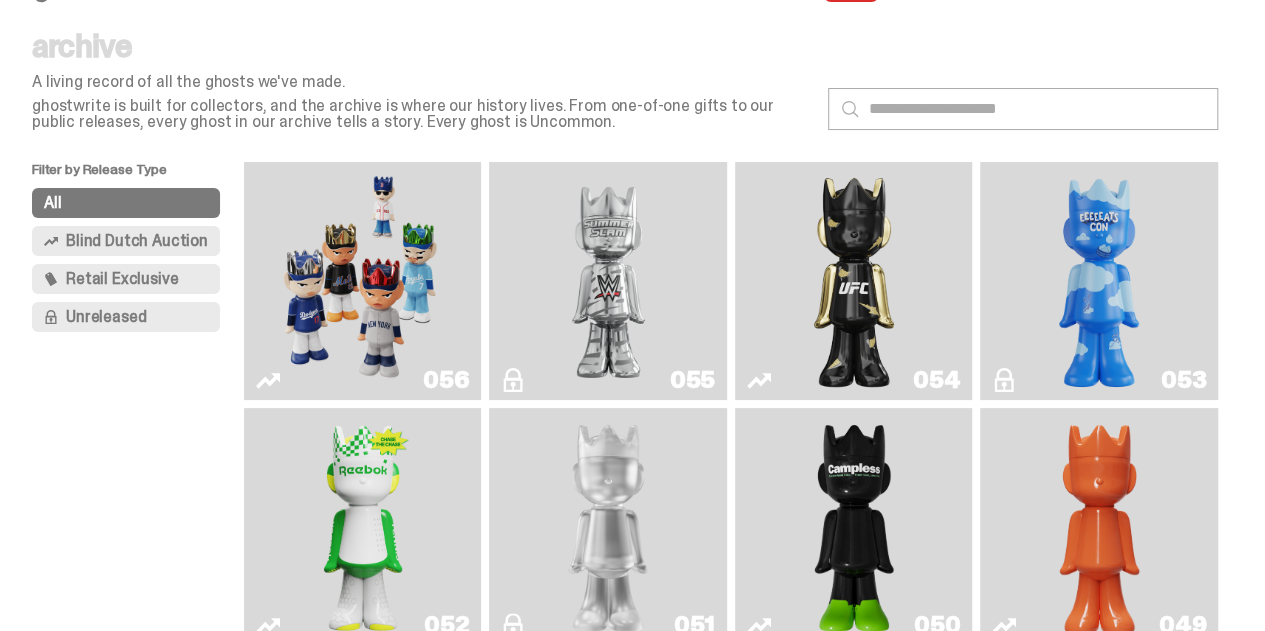 scroll, scrollTop: 0, scrollLeft: 0, axis: both 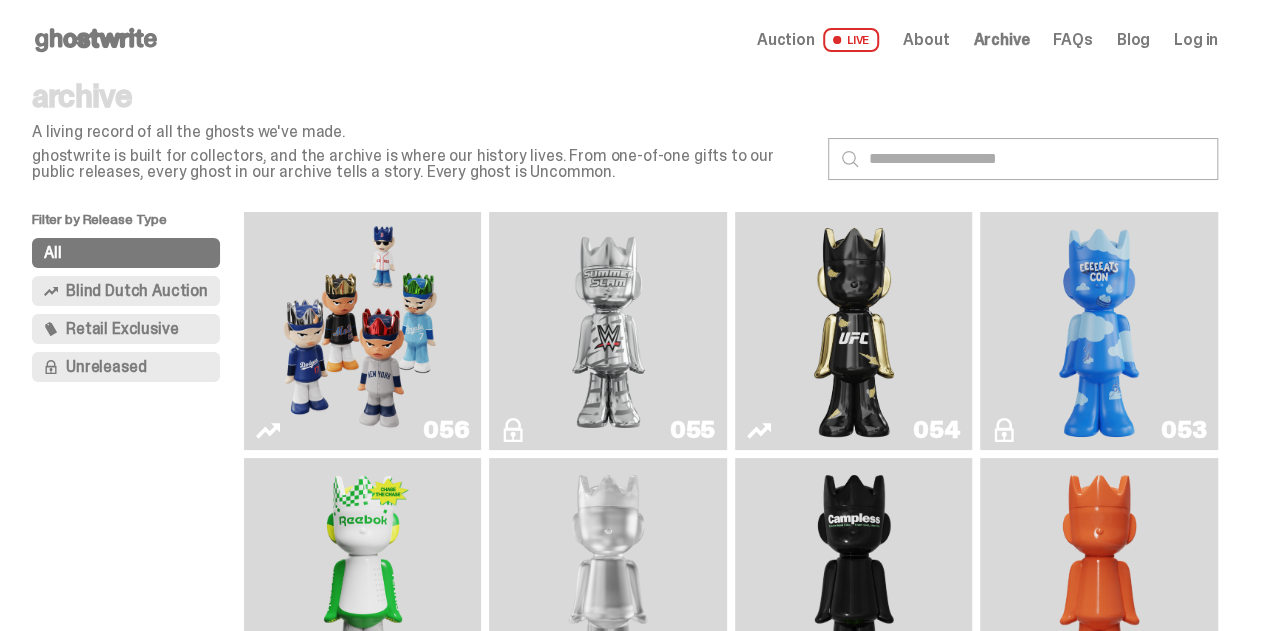 click at bounding box center [608, 331] 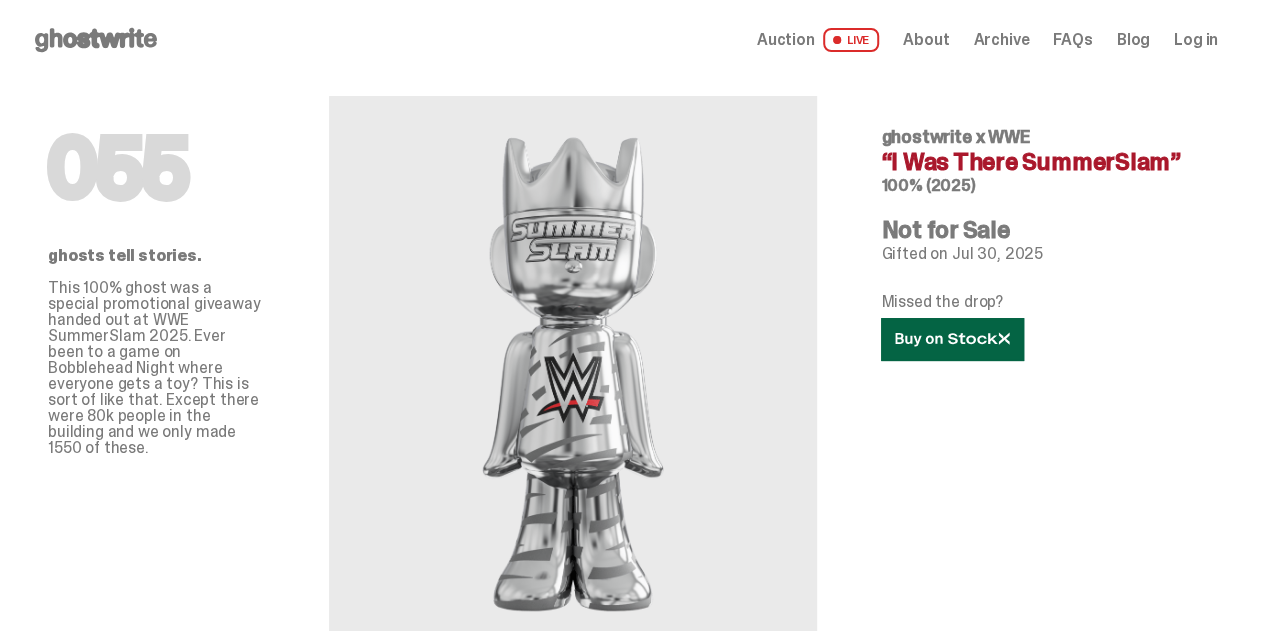 click at bounding box center (952, 339) 